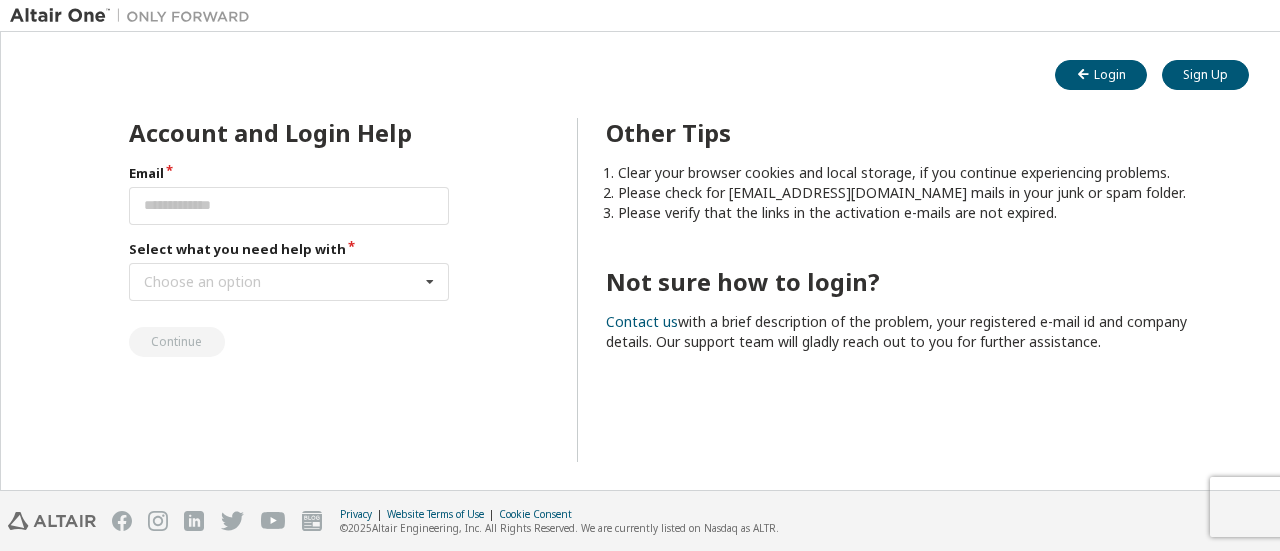 scroll, scrollTop: 0, scrollLeft: 0, axis: both 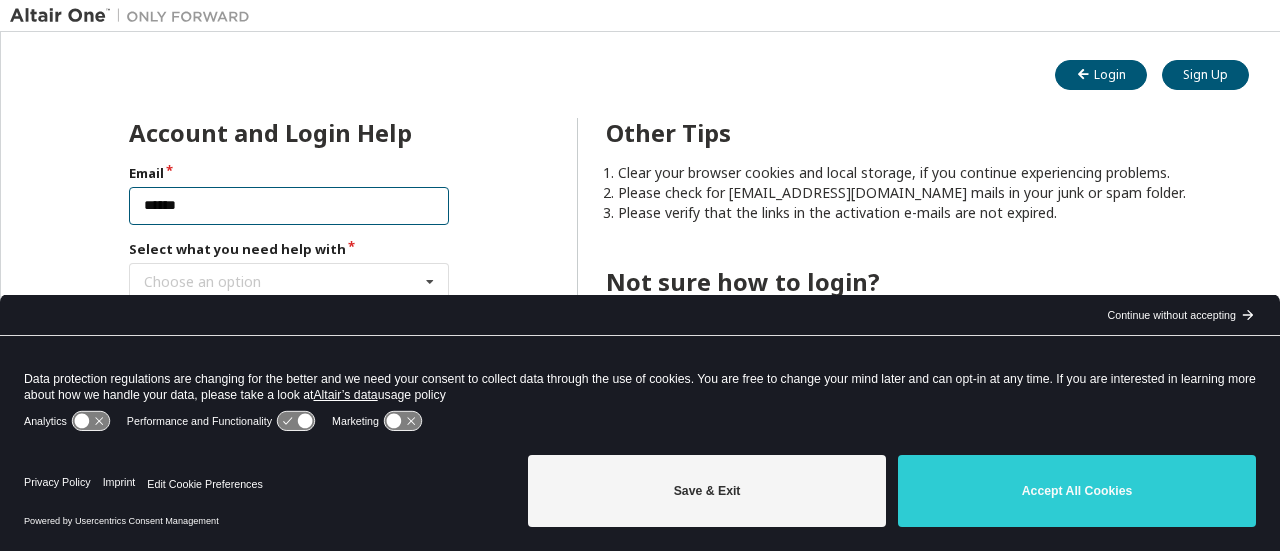 click on "******" at bounding box center [289, 206] 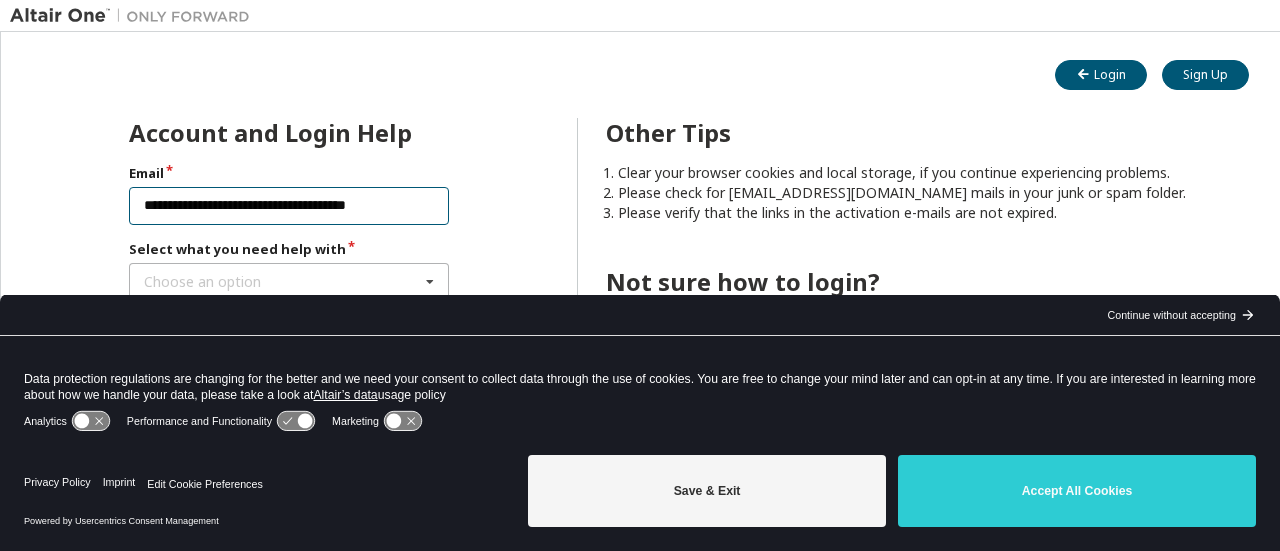 type on "**********" 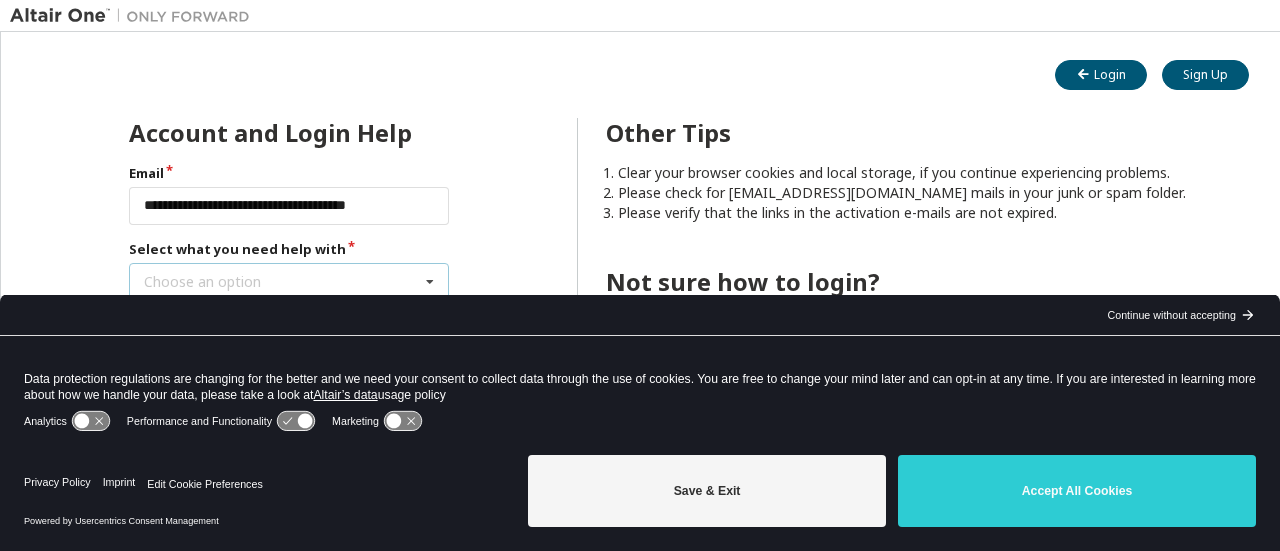 click at bounding box center (430, 282) 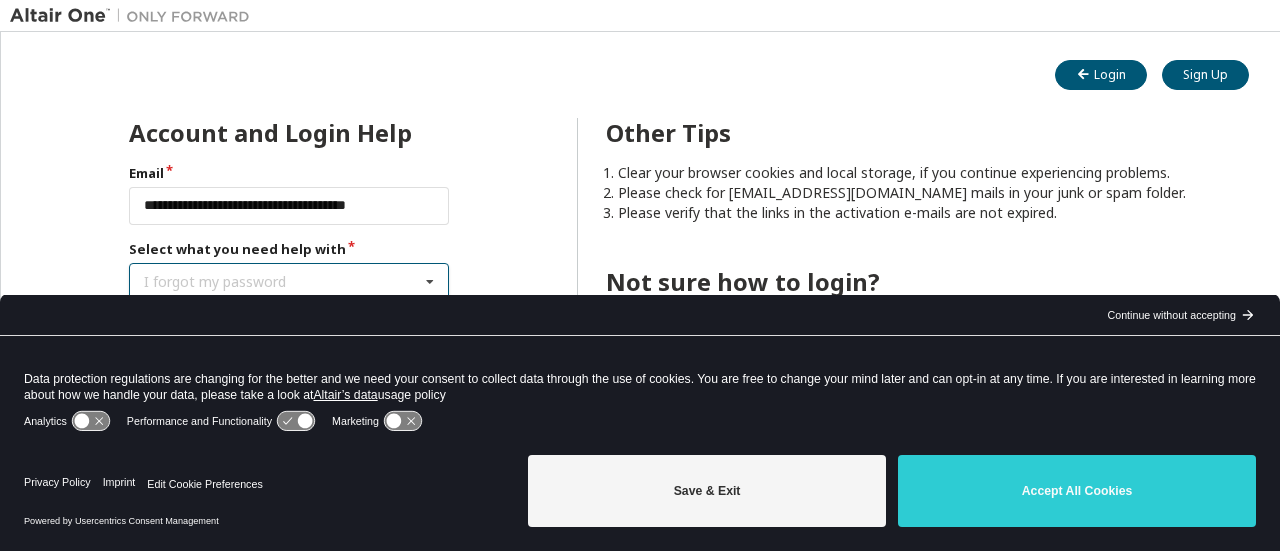 click at bounding box center (430, 282) 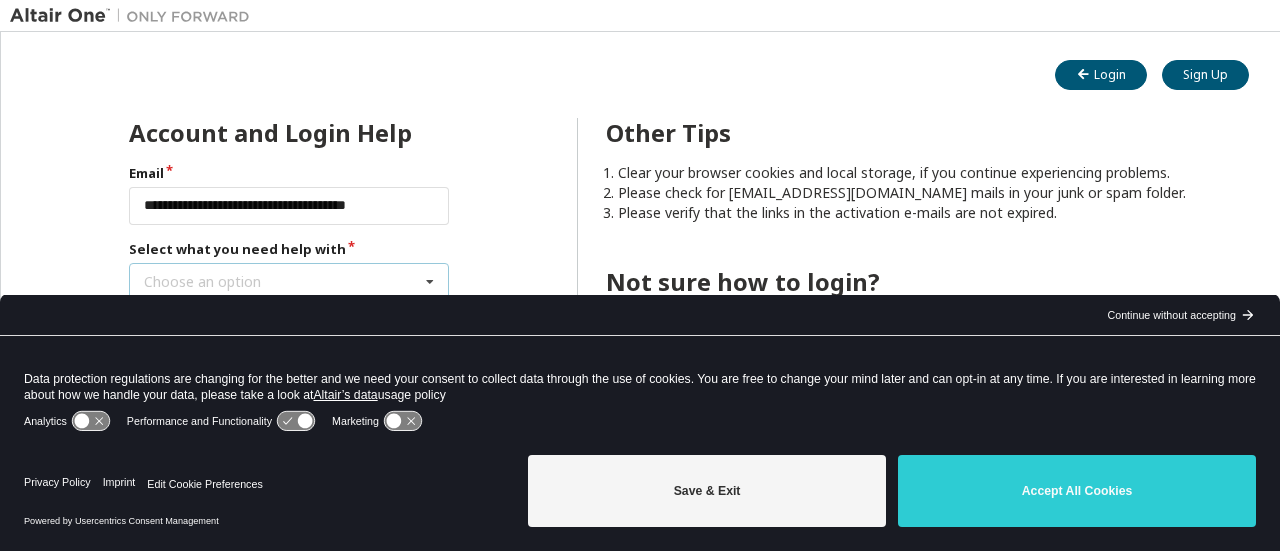 click at bounding box center [430, 282] 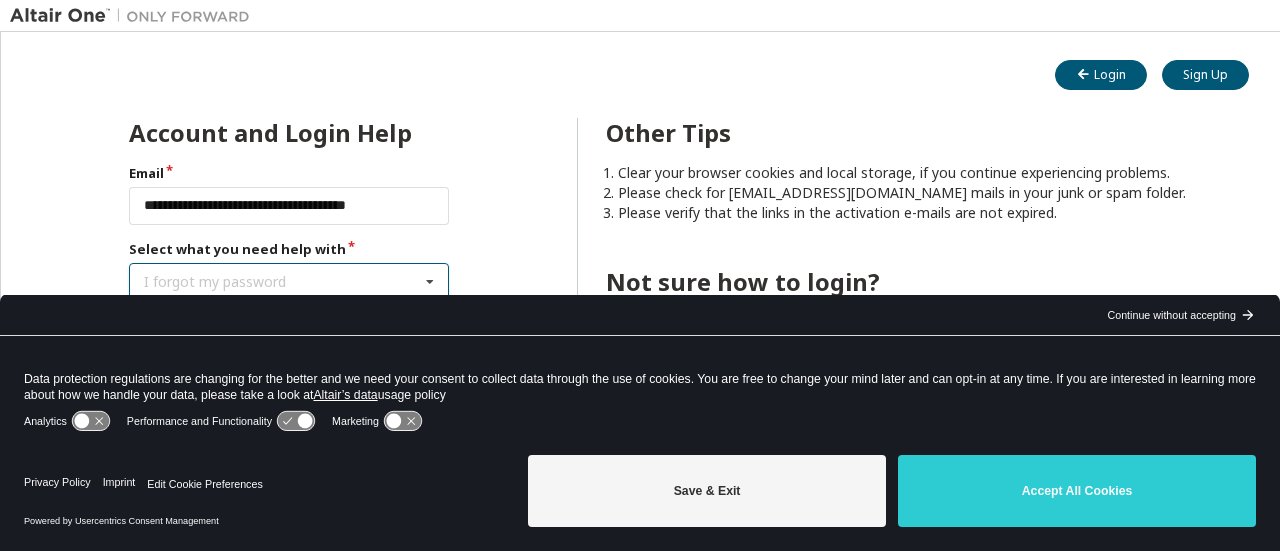 click on "I forgot my password I forgot my password I did not receive activation mail My activation mail expired My account is locked I want to reset multi-factor authentication I don't know but can't login" at bounding box center [289, 282] 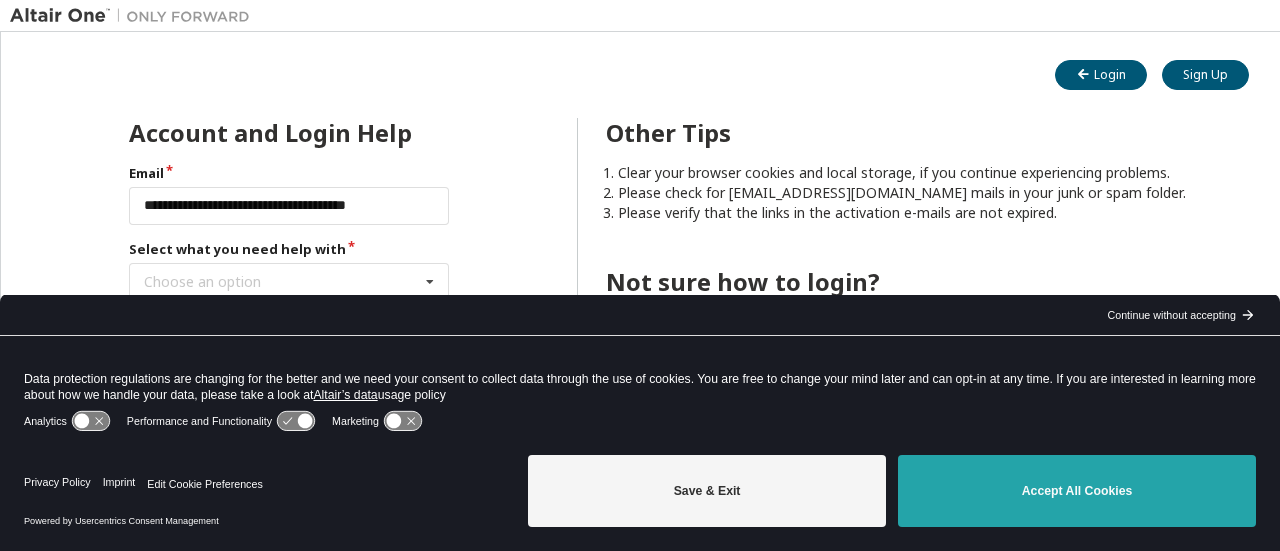 click on "Accept All Cookies" at bounding box center [1077, 491] 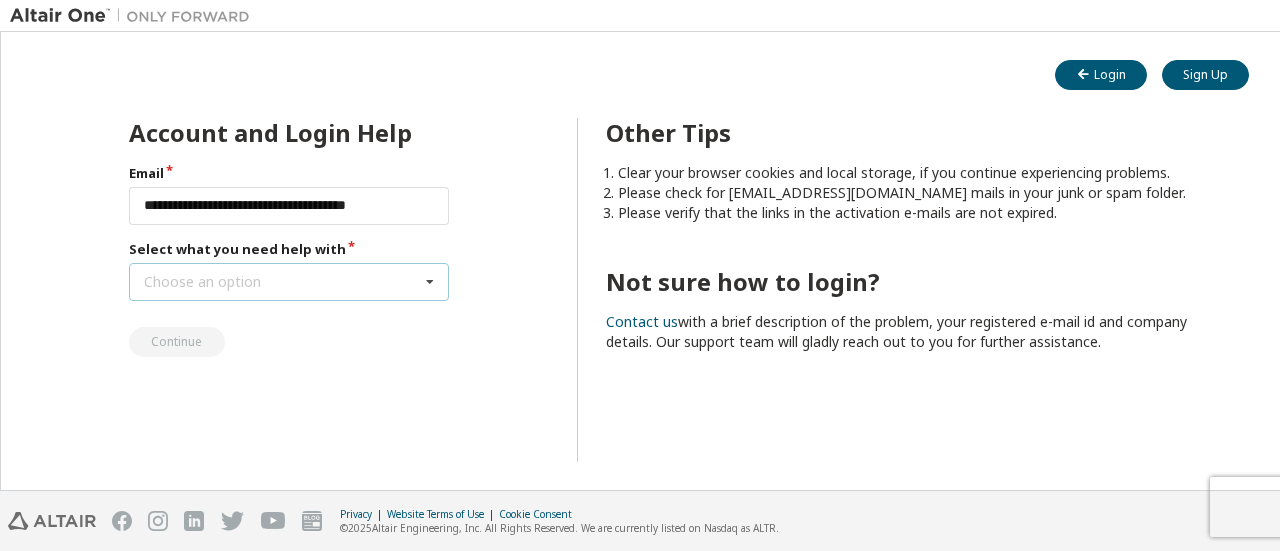 click at bounding box center [430, 282] 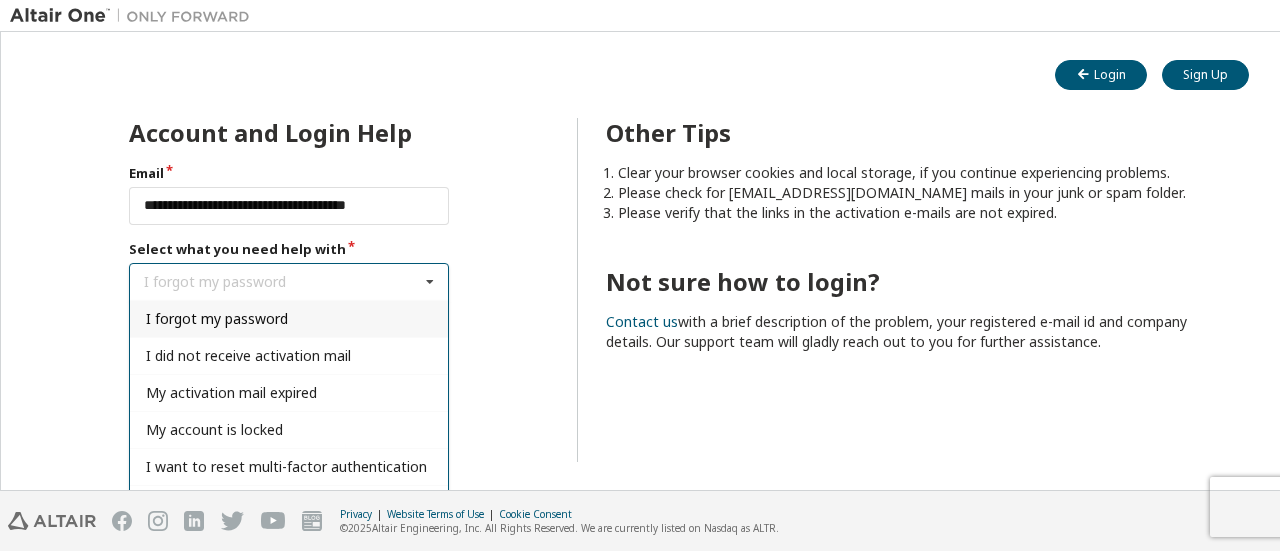 click on "I forgot my password" at bounding box center (217, 318) 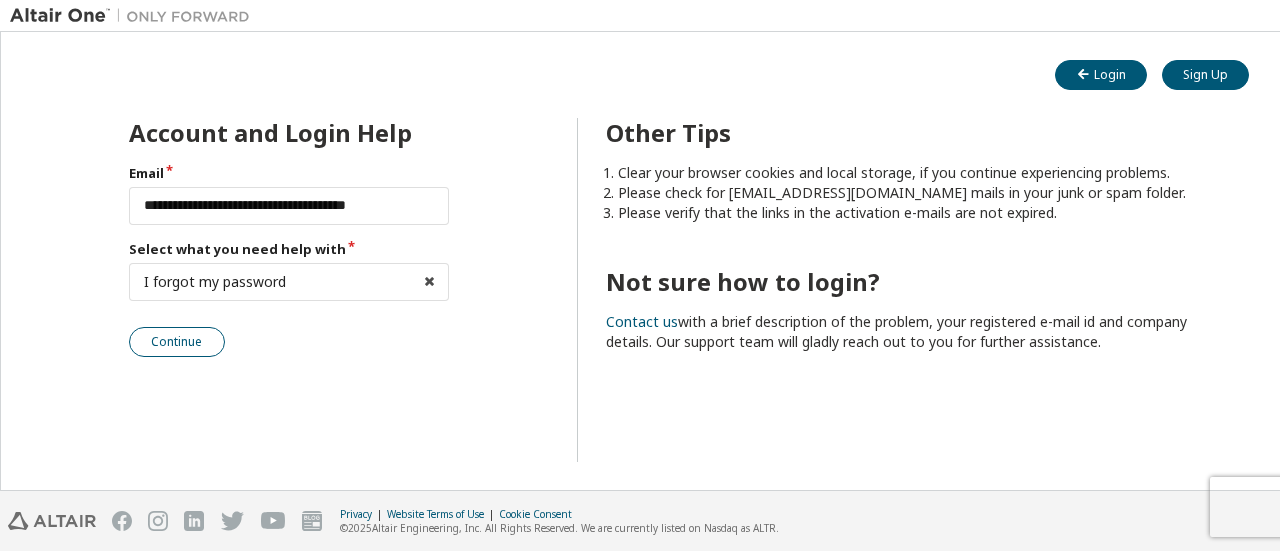 click on "Continue" at bounding box center [177, 342] 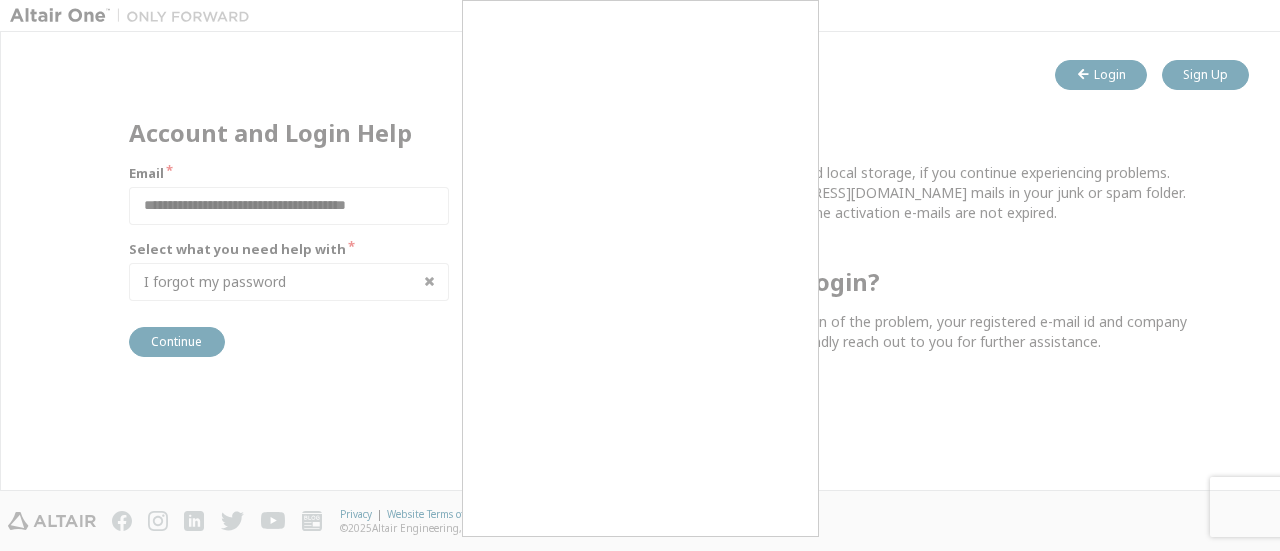 click at bounding box center (640, 275) 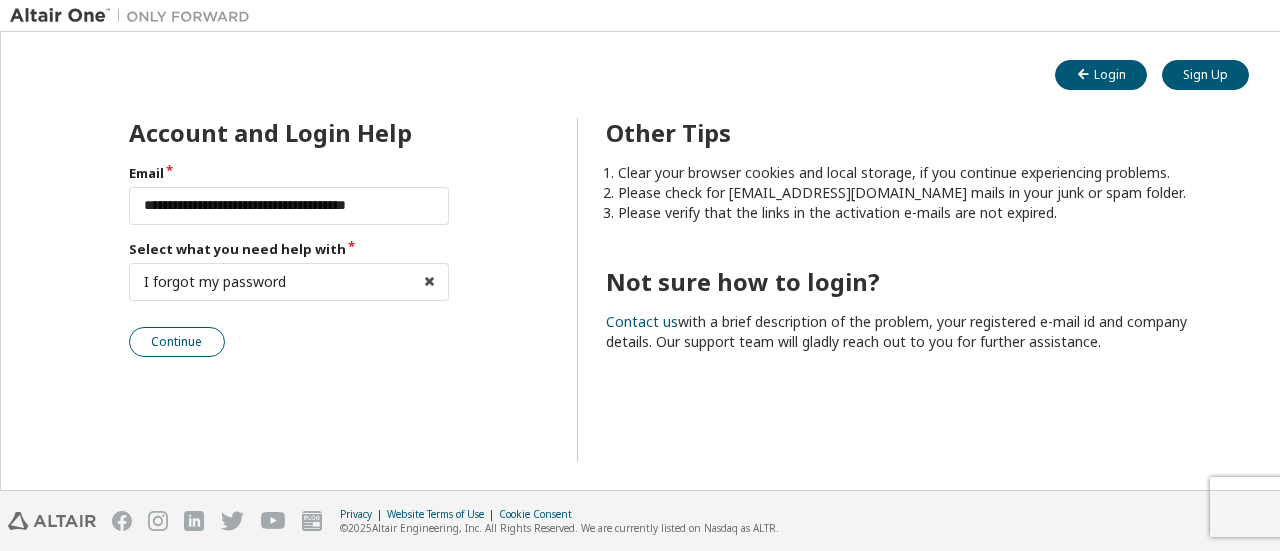 click on "Continue" at bounding box center (177, 342) 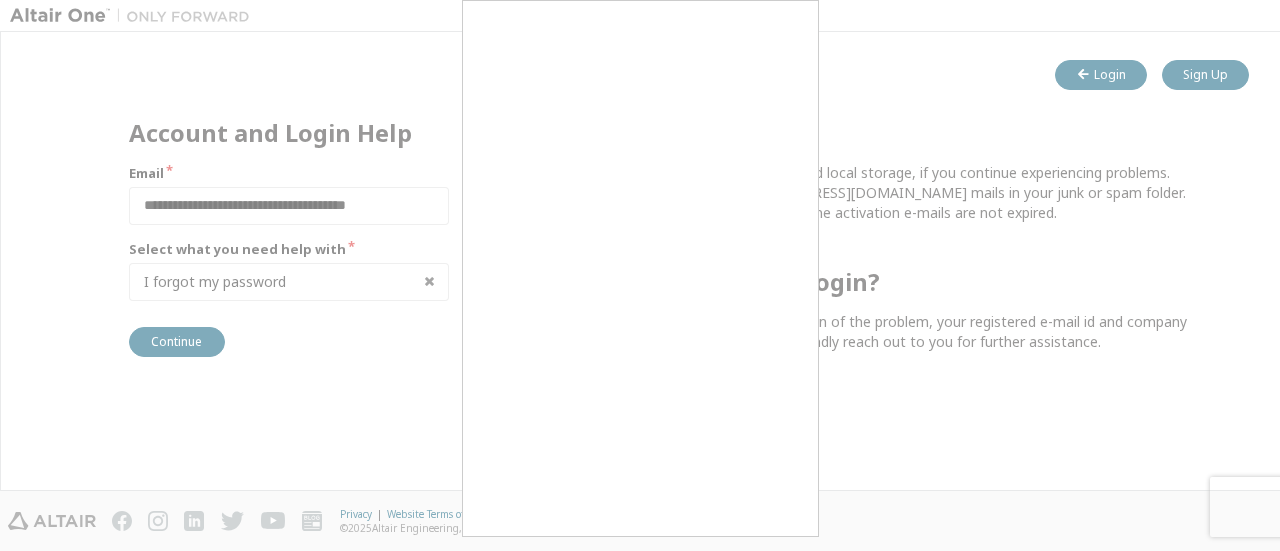 scroll, scrollTop: 2, scrollLeft: 0, axis: vertical 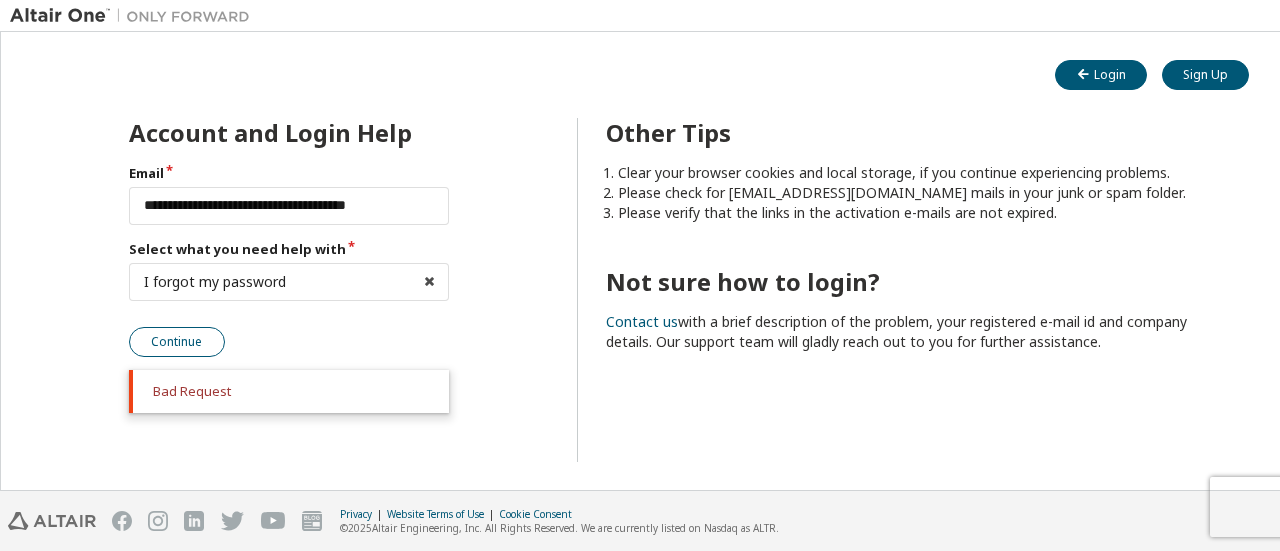click on "Continue" at bounding box center [177, 342] 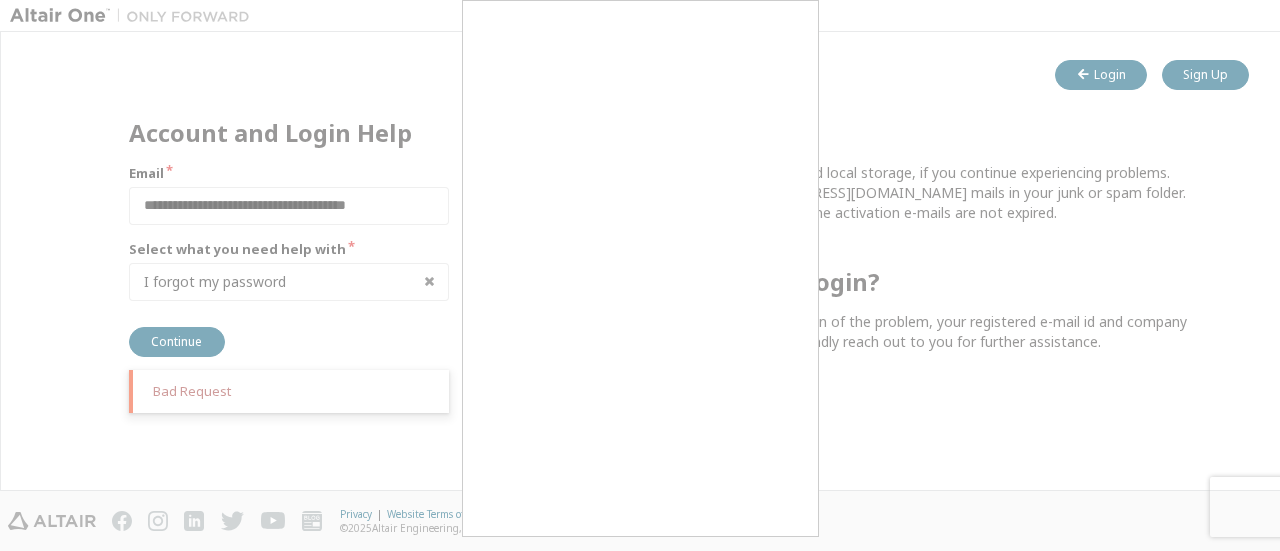 scroll, scrollTop: 2, scrollLeft: 0, axis: vertical 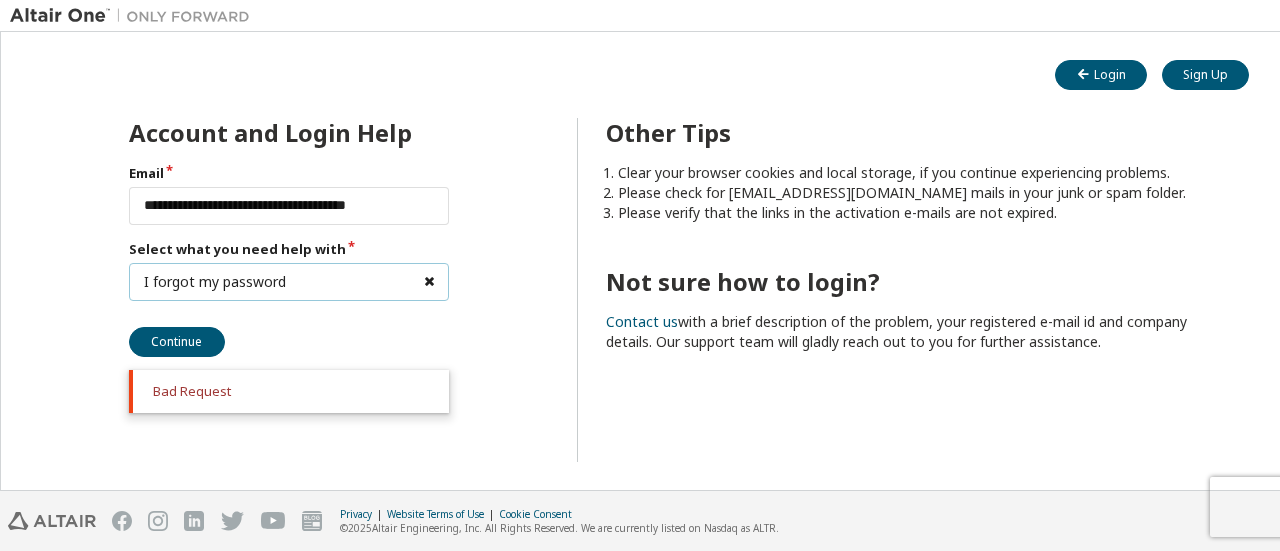 click at bounding box center [429, 282] 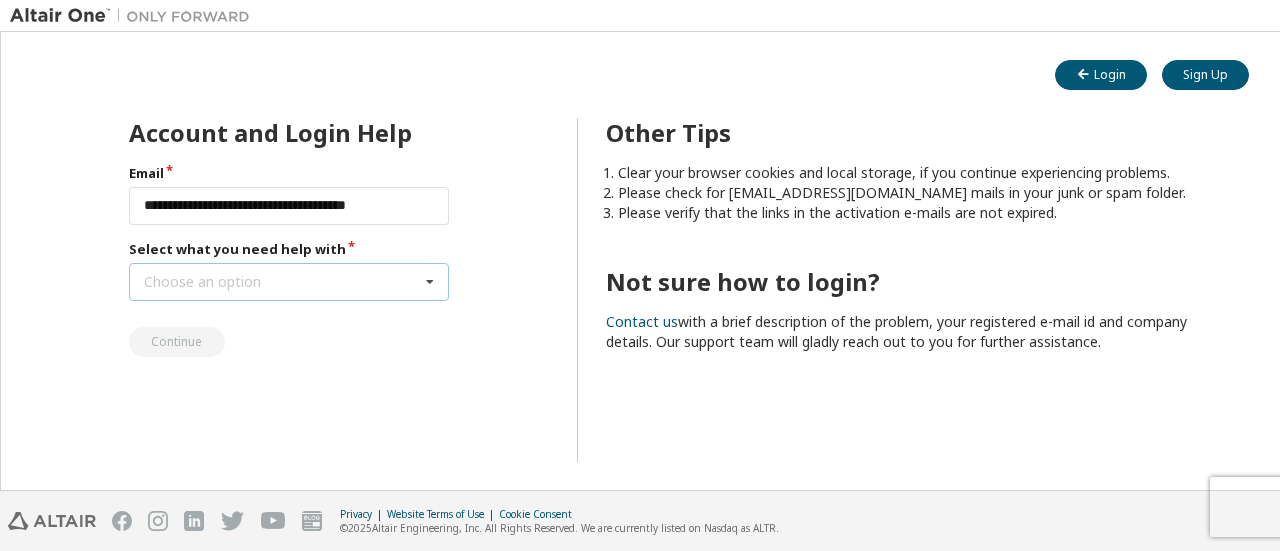 click on "Choose an option I forgot my password I did not receive activation mail My activation mail expired My account is locked I want to reset multi-factor authentication I don't know but can't login" at bounding box center [289, 282] 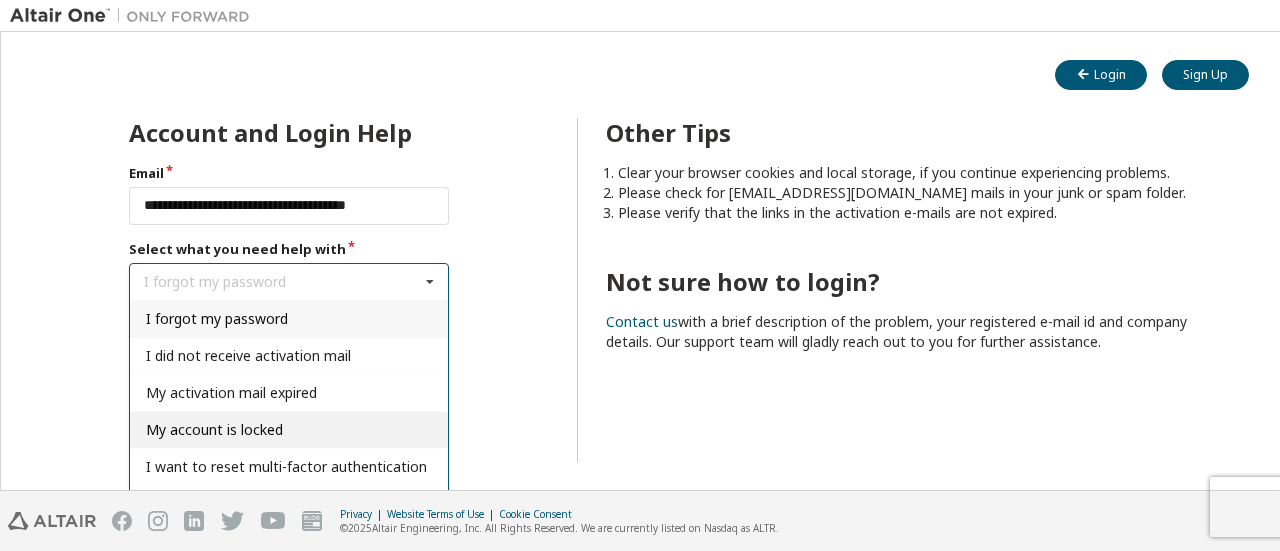 click on "My account is locked" at bounding box center [289, 429] 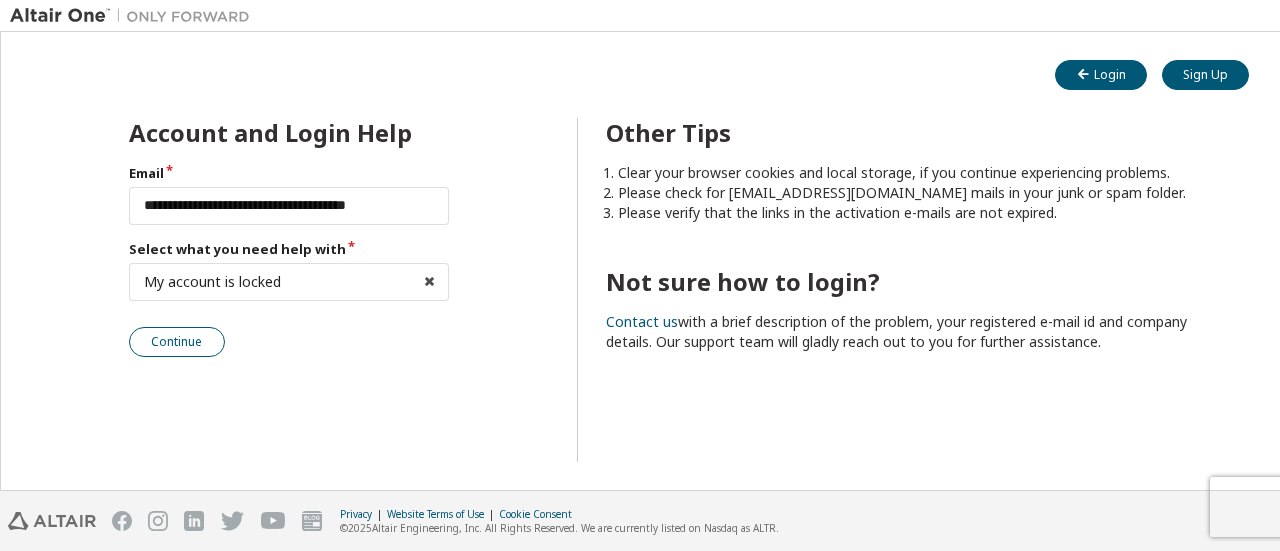 click on "Continue" at bounding box center (177, 342) 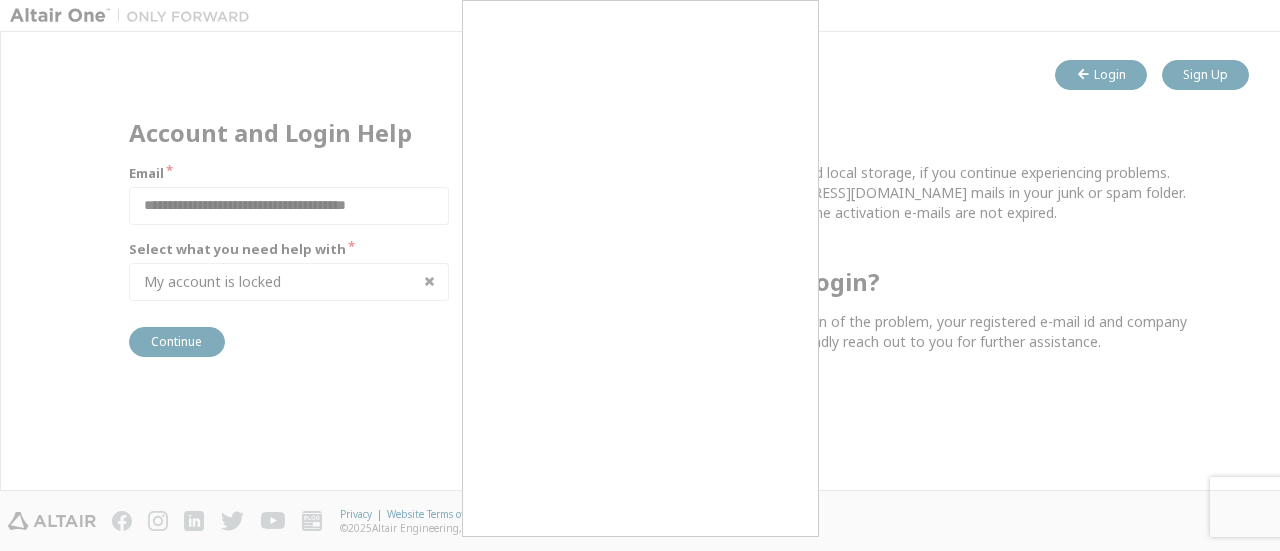 click at bounding box center (640, 275) 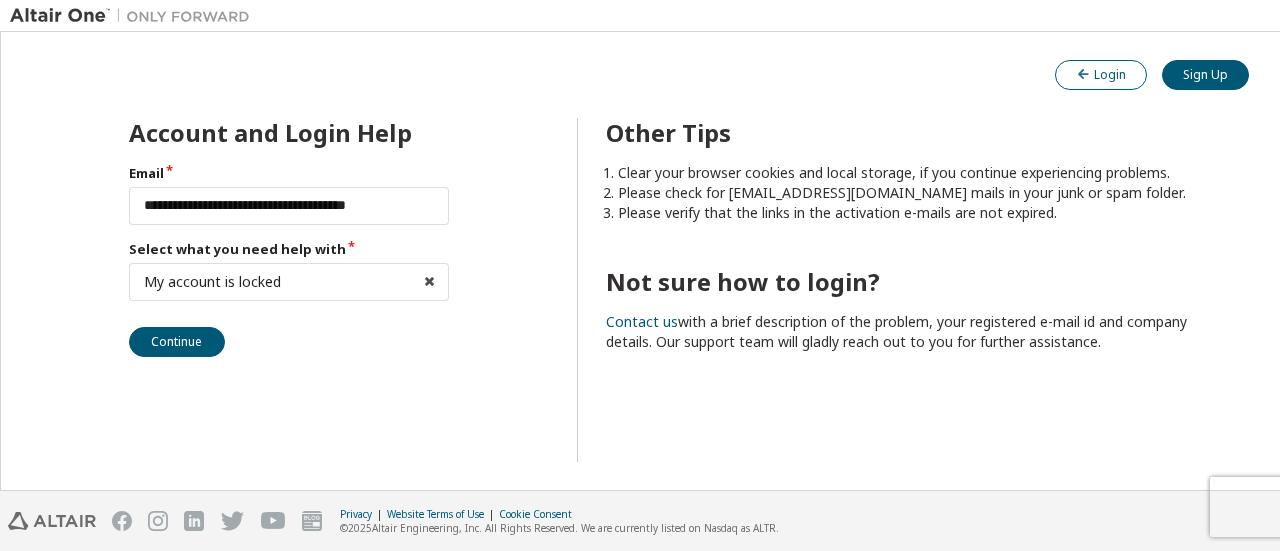 click on "Login" at bounding box center (1101, 74) 